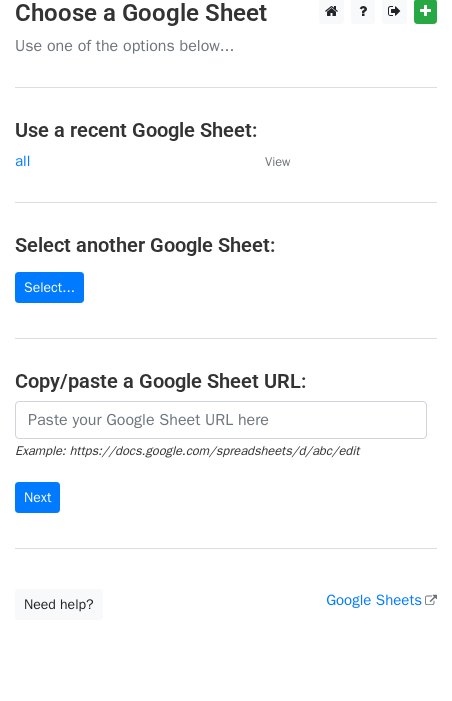 scroll, scrollTop: 0, scrollLeft: 0, axis: both 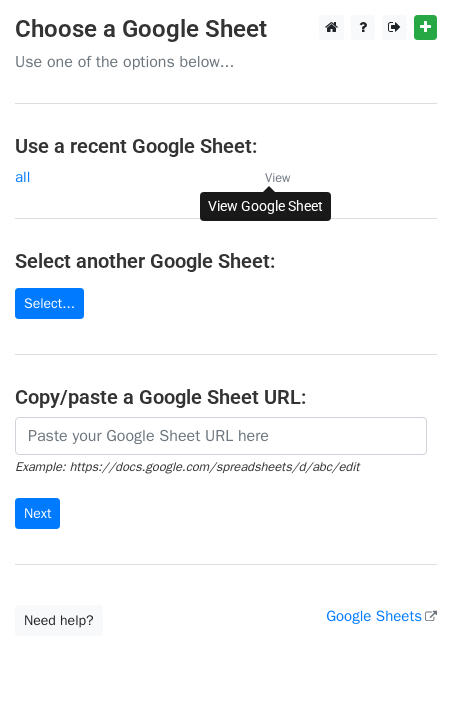 click on "View" at bounding box center (277, 178) 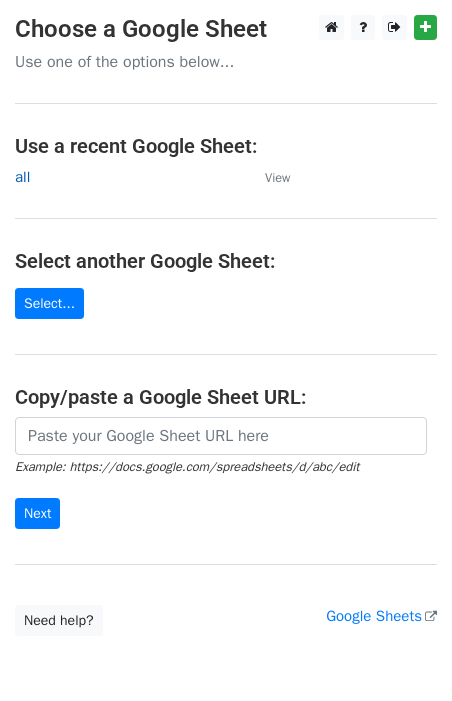 click on "all" at bounding box center [22, 177] 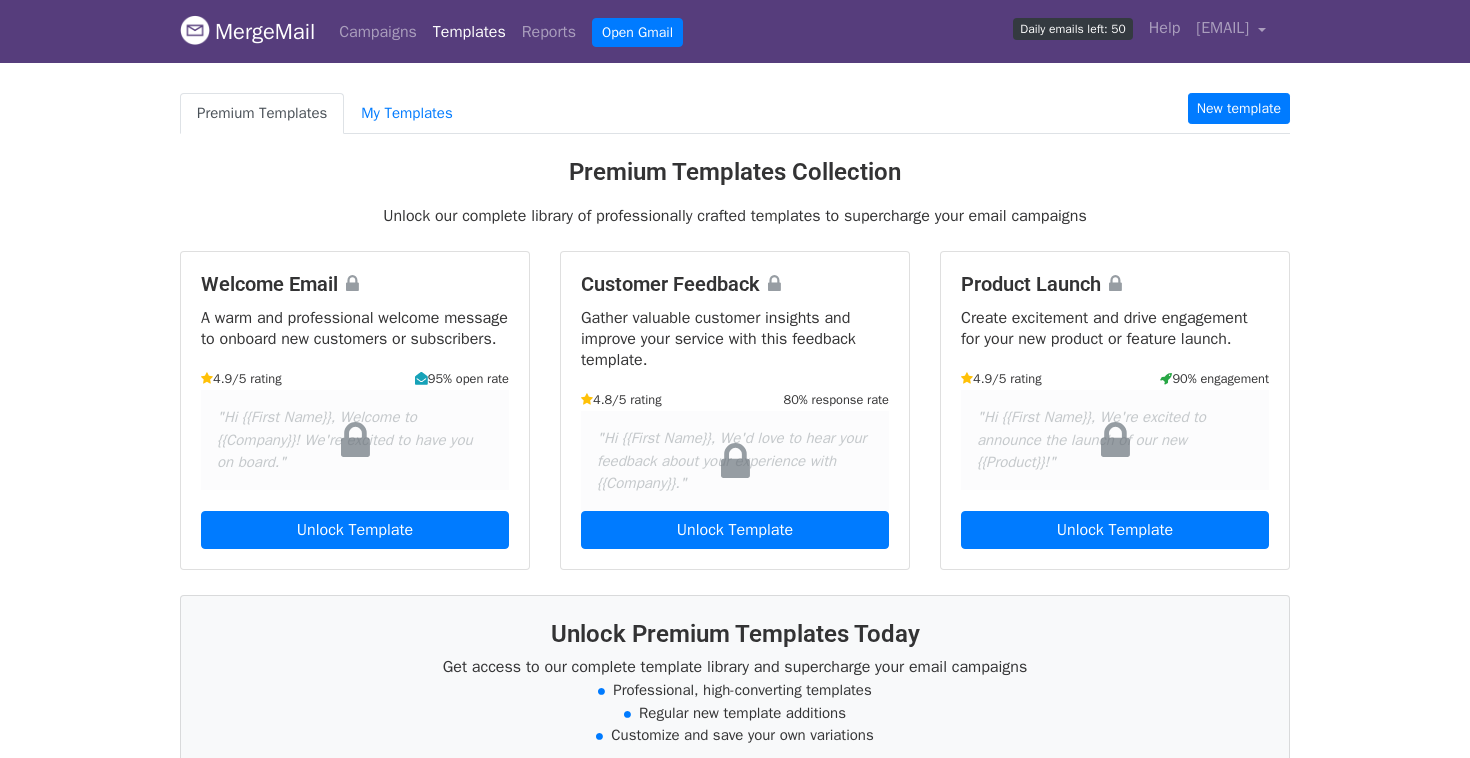 scroll, scrollTop: 0, scrollLeft: 0, axis: both 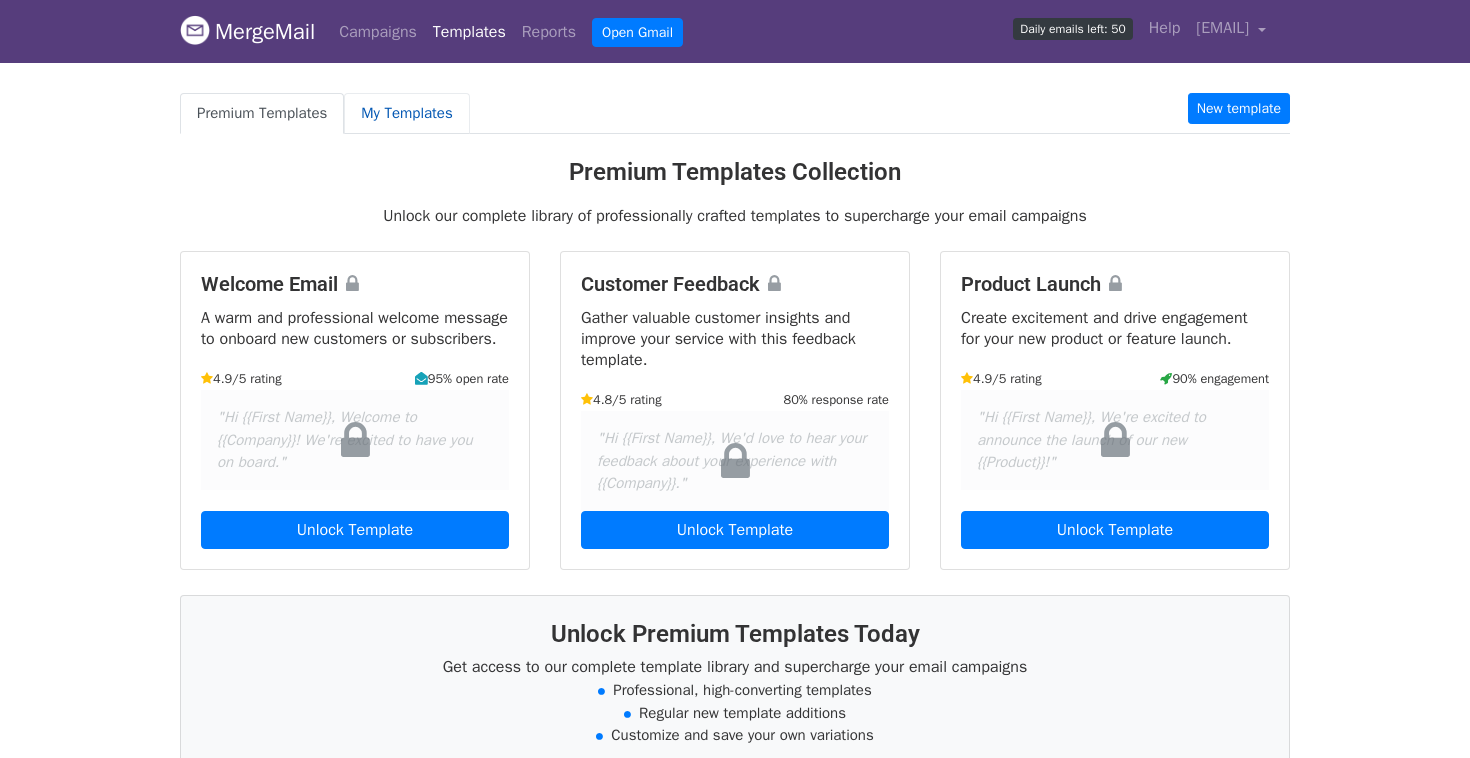 click on "My Templates" at bounding box center [406, 113] 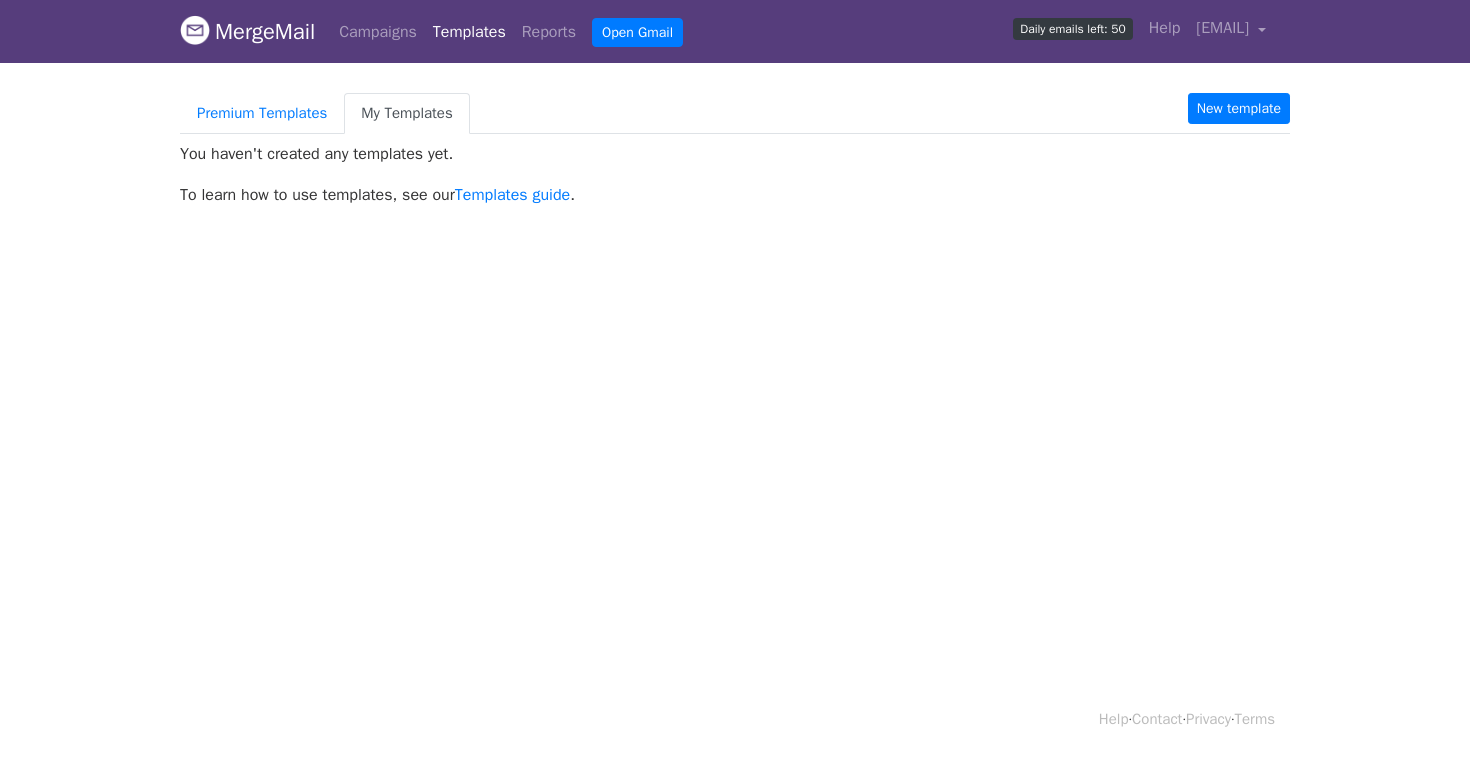 scroll, scrollTop: 0, scrollLeft: 0, axis: both 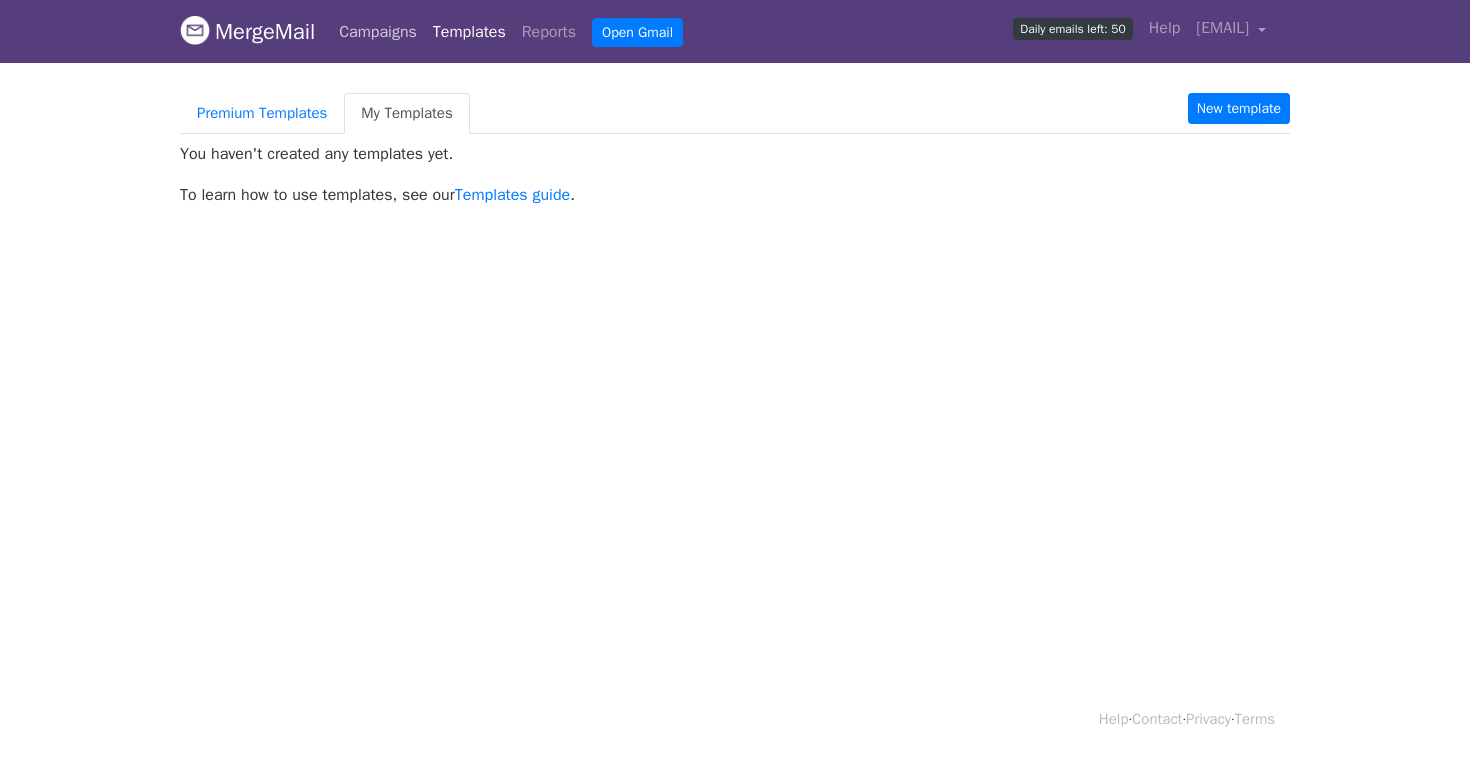 click on "Campaigns" at bounding box center (378, 32) 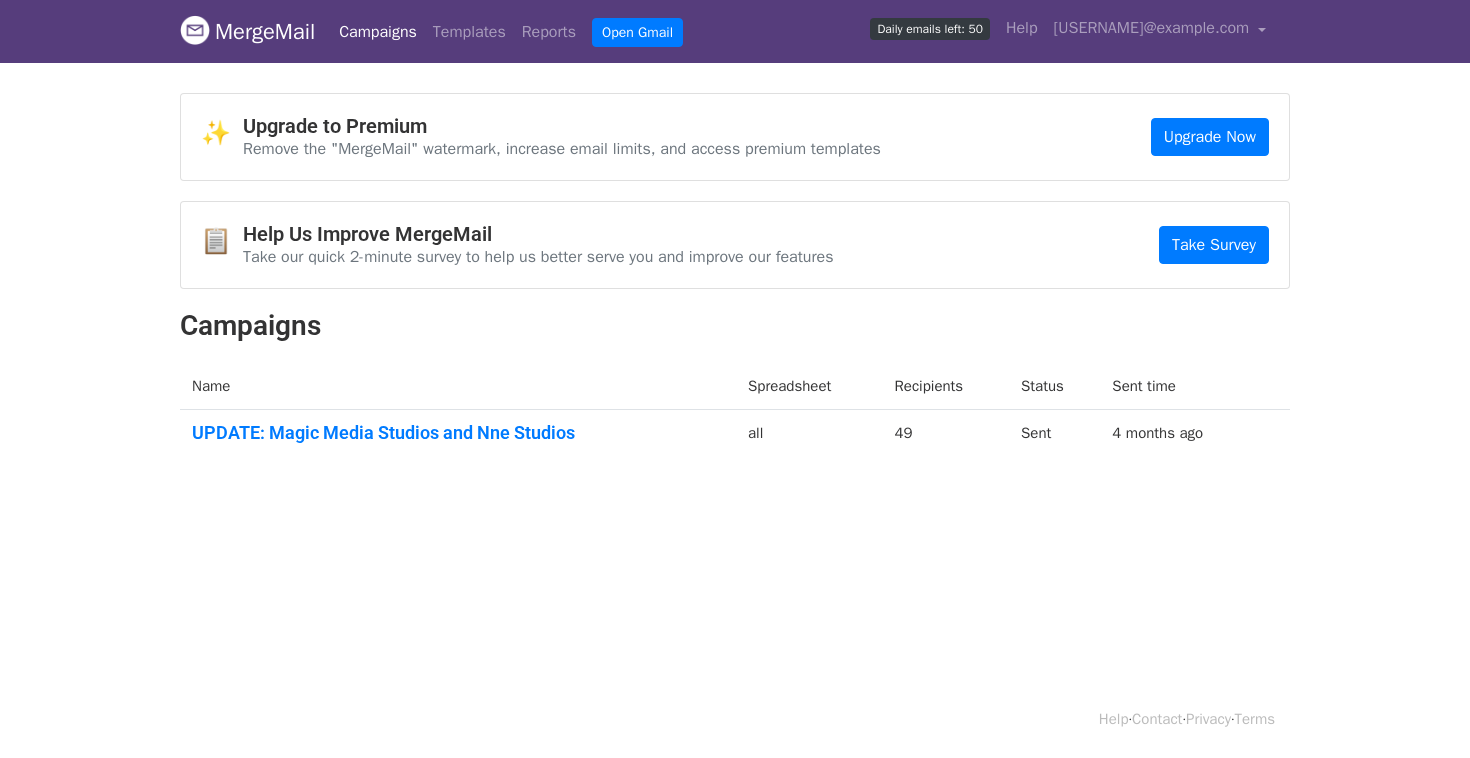 scroll, scrollTop: 0, scrollLeft: 0, axis: both 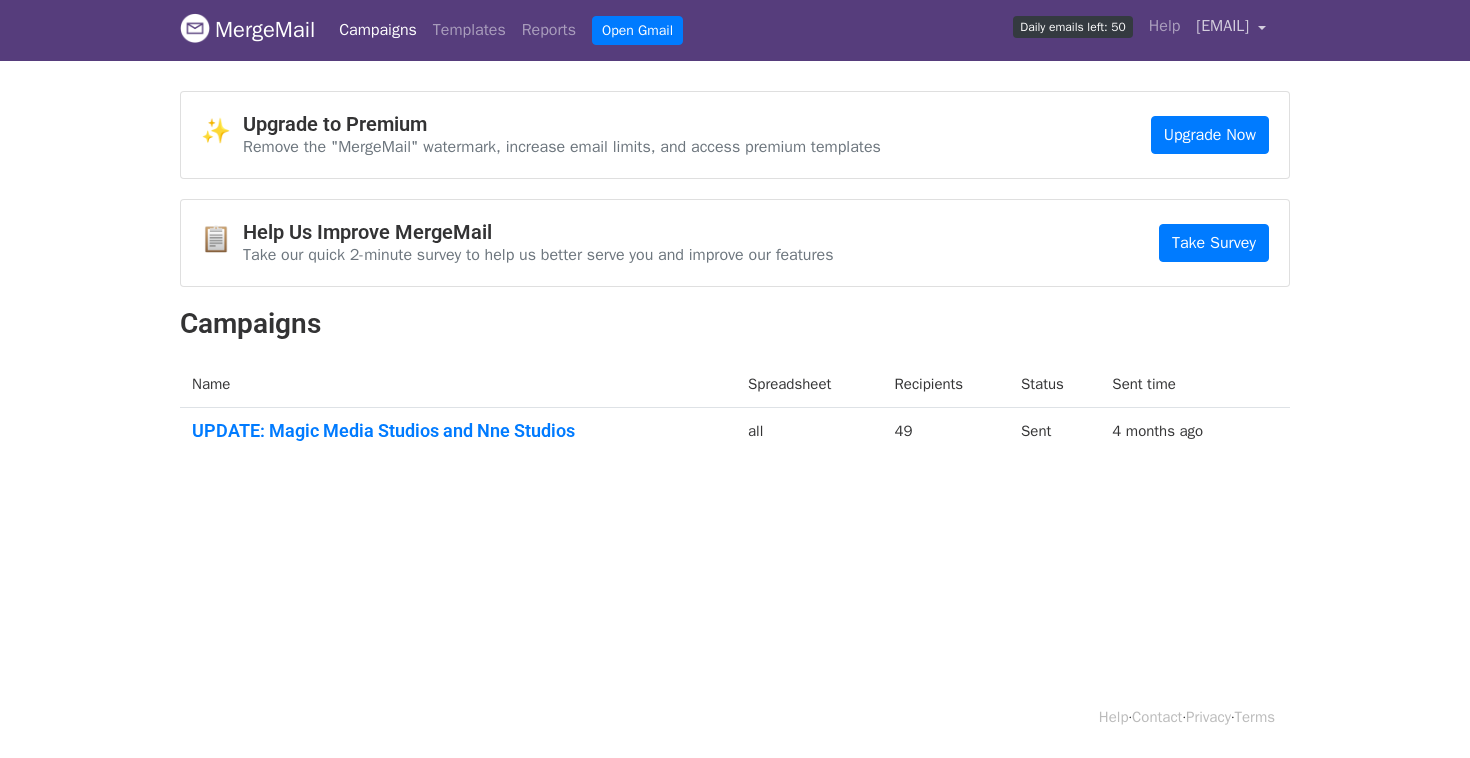 click on "[USERNAME]@example.com" at bounding box center (1231, 29) 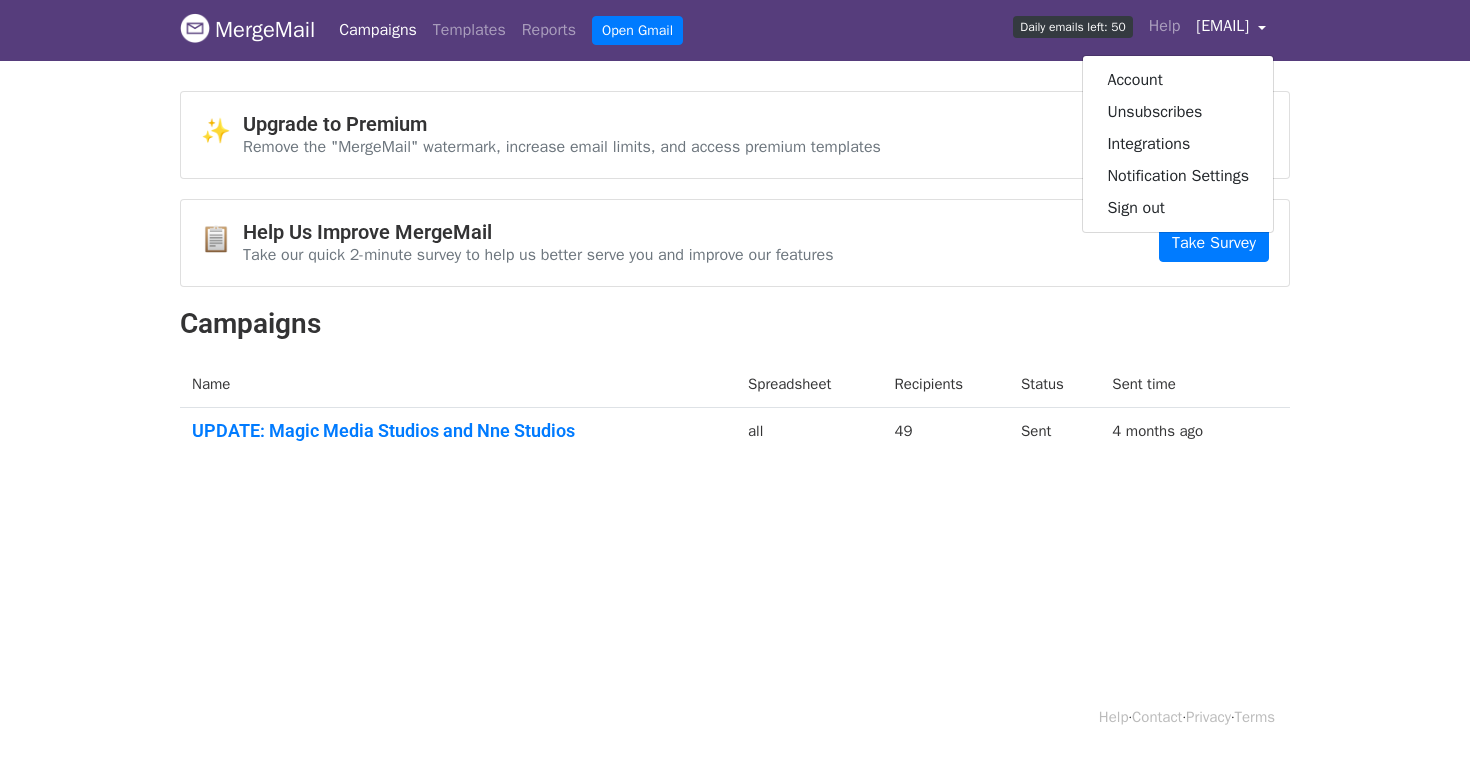 scroll, scrollTop: 0, scrollLeft: 0, axis: both 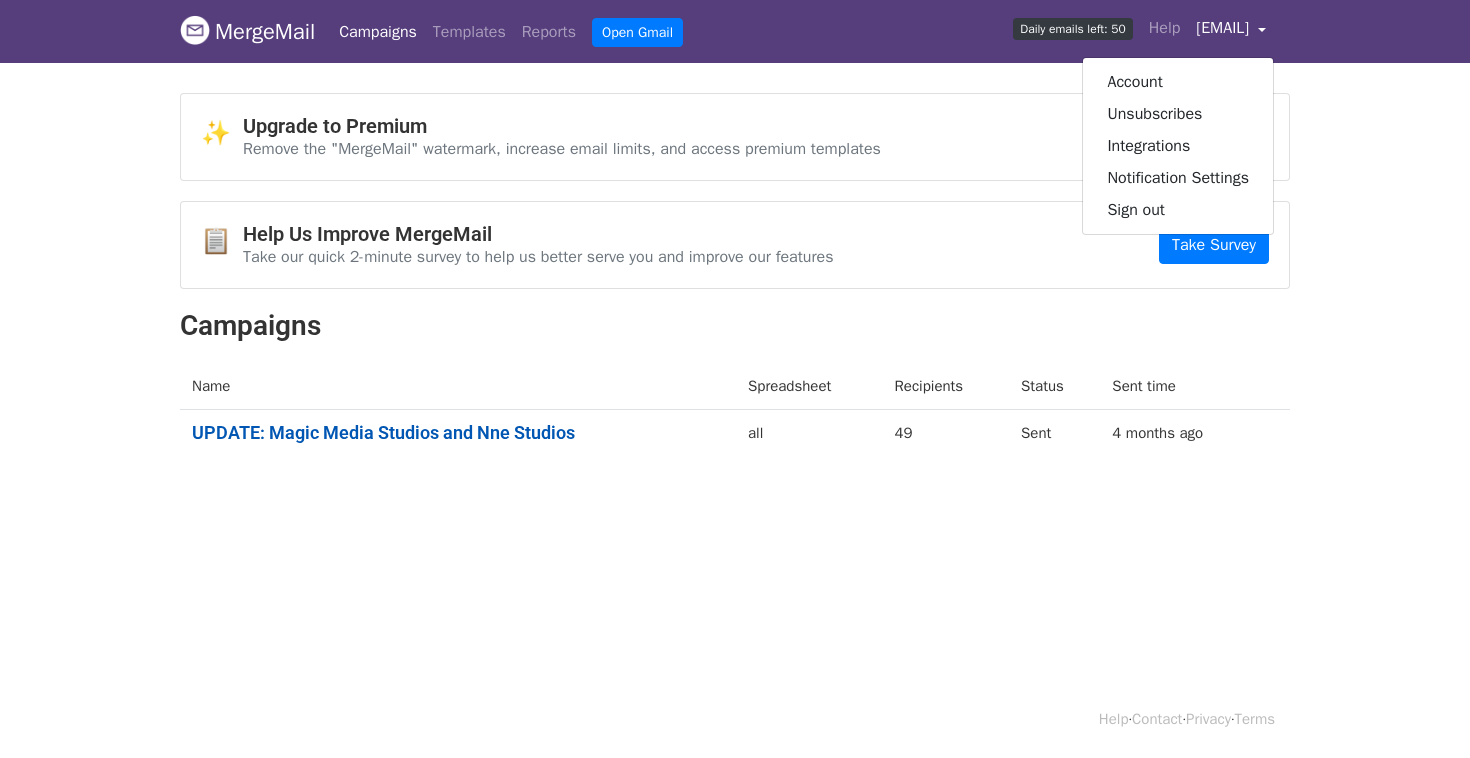 click on "UPDATE: Magic Media Studios and Nne Studios" at bounding box center [458, 433] 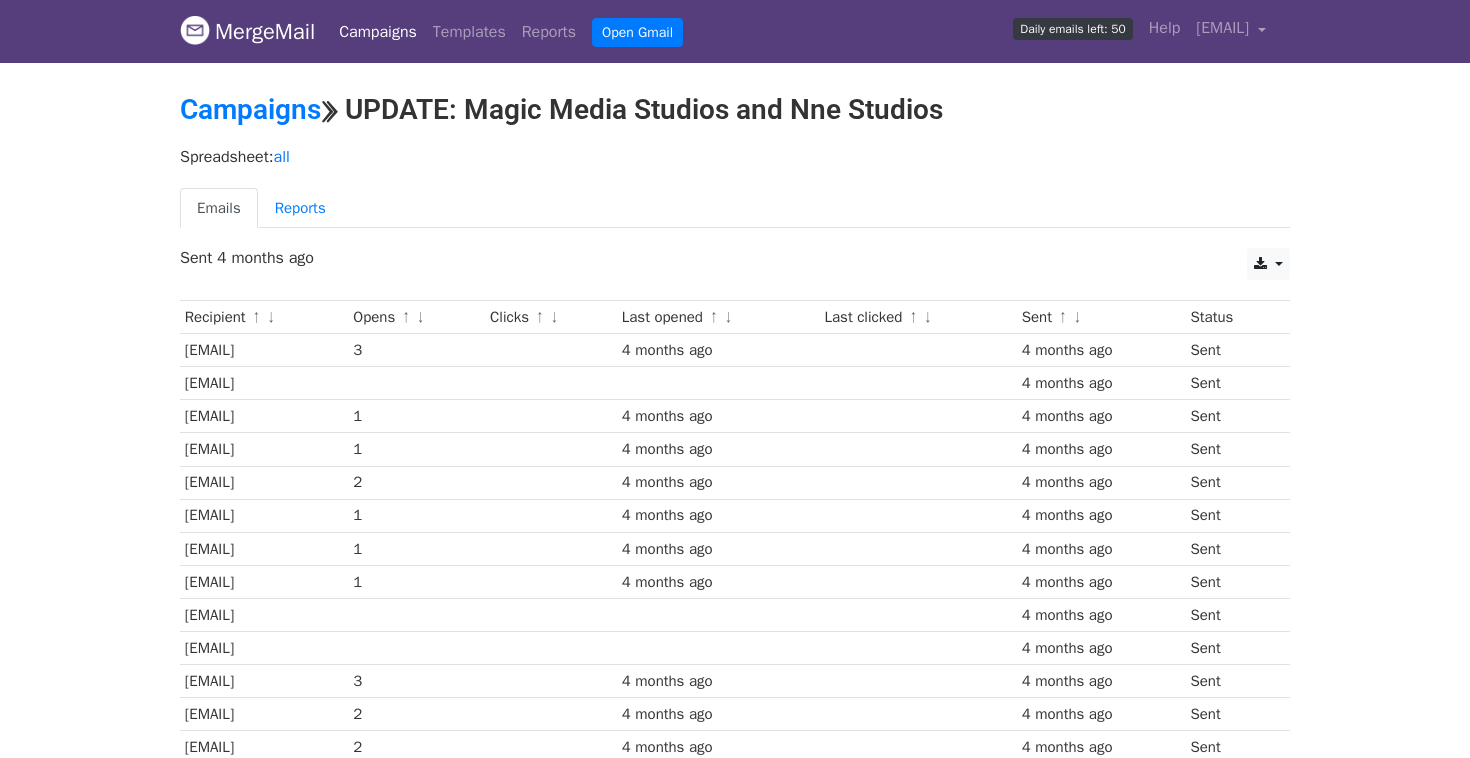 scroll, scrollTop: 0, scrollLeft: 0, axis: both 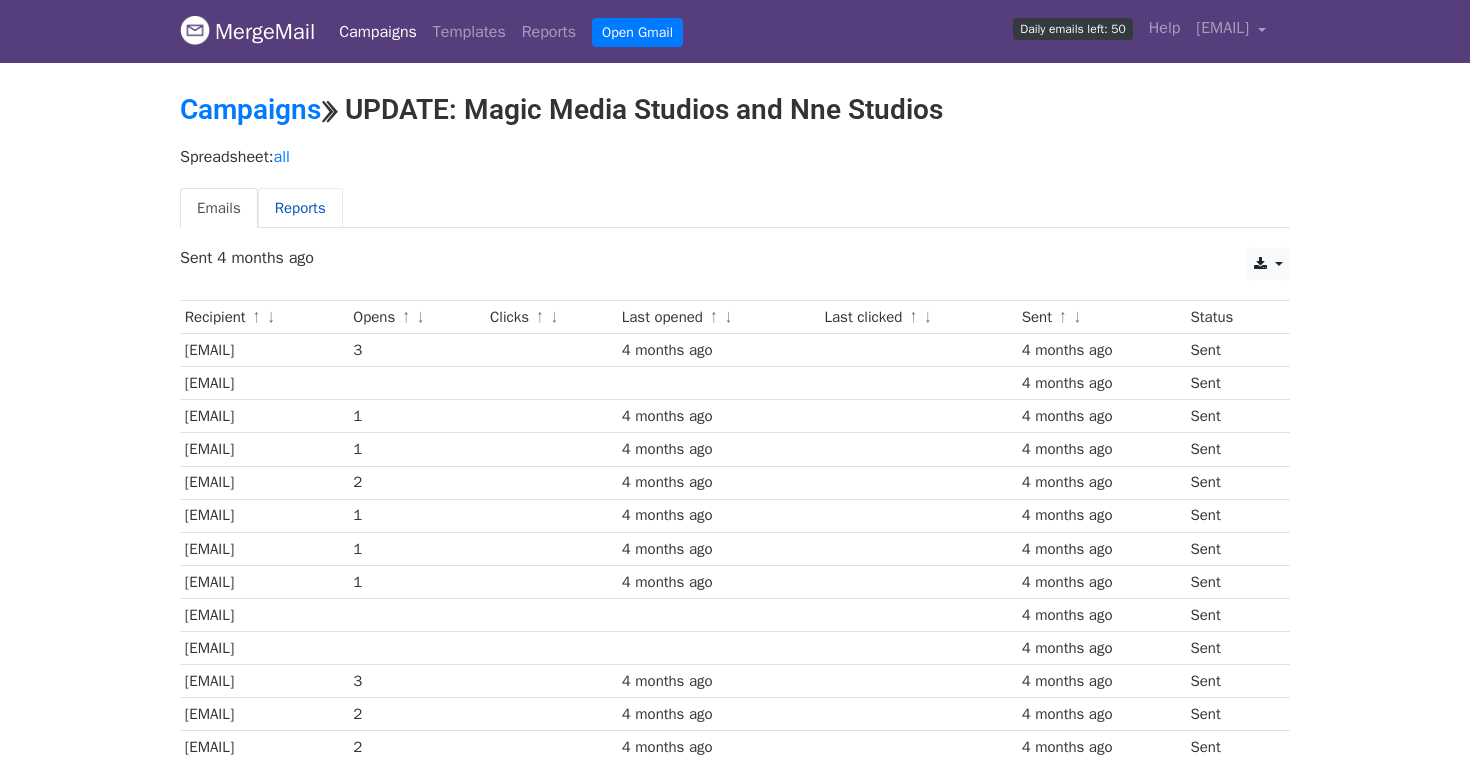click on "Reports" at bounding box center [300, 208] 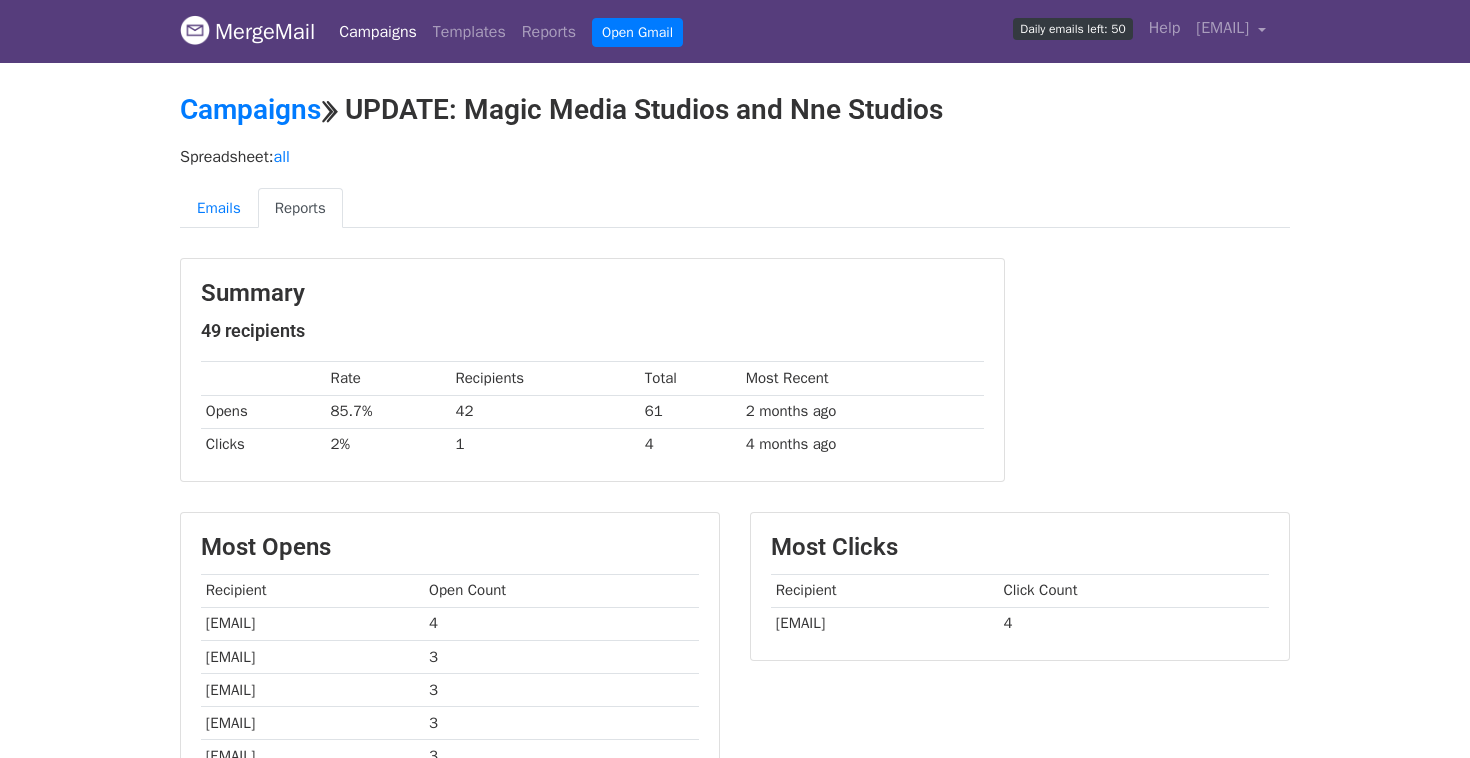 scroll, scrollTop: 0, scrollLeft: 0, axis: both 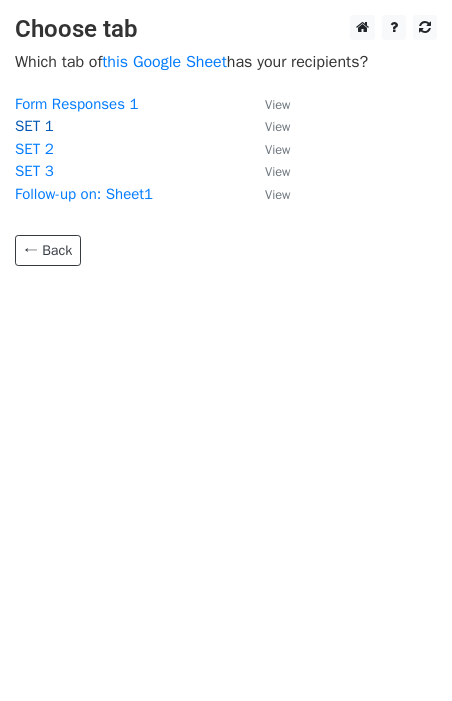 click on "SET 1" at bounding box center (34, 126) 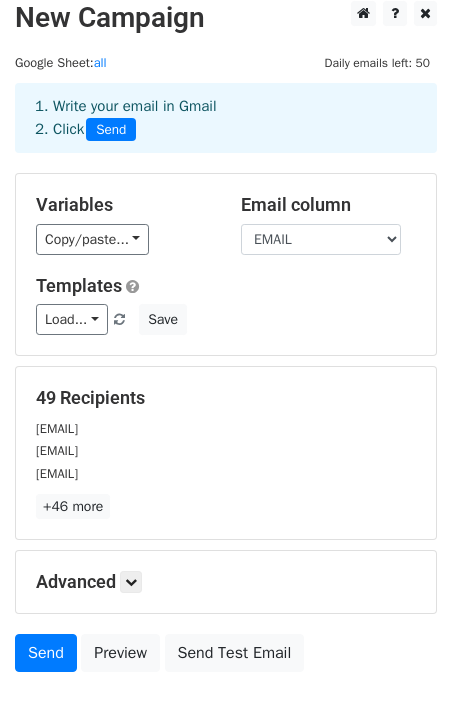 scroll, scrollTop: 17, scrollLeft: 0, axis: vertical 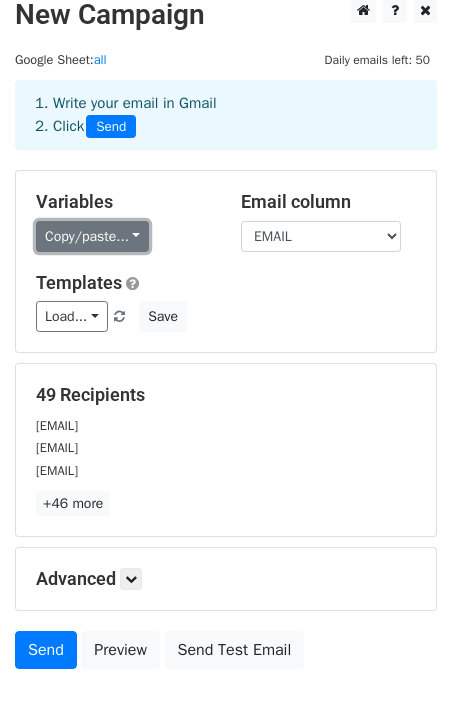 click on "Copy/paste..." at bounding box center (92, 236) 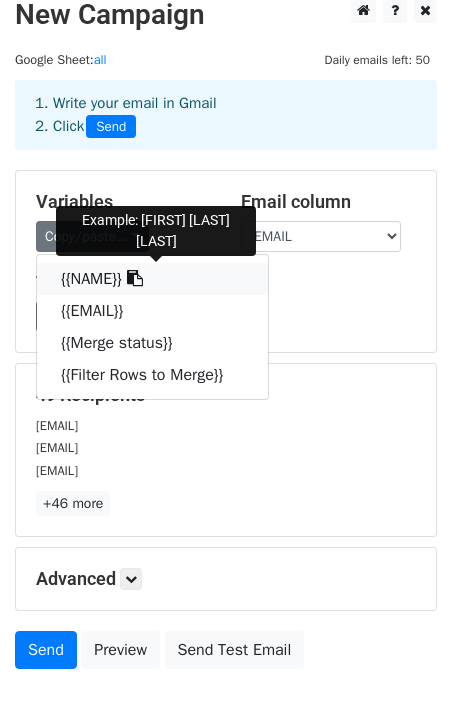 click on "{{NAME}}" at bounding box center [152, 279] 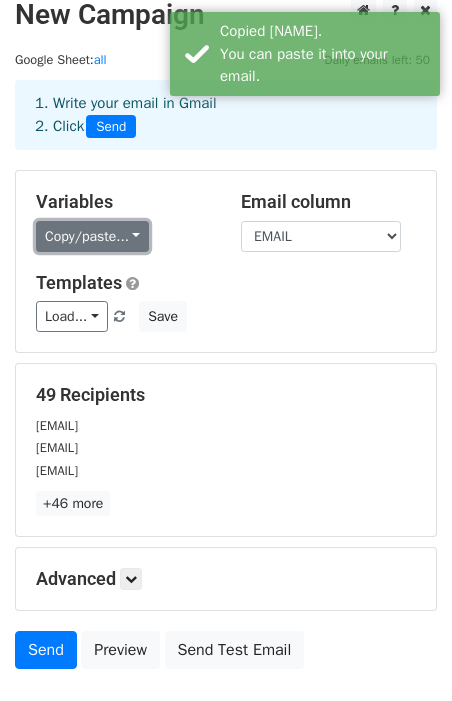 click on "Copy/paste..." at bounding box center [92, 236] 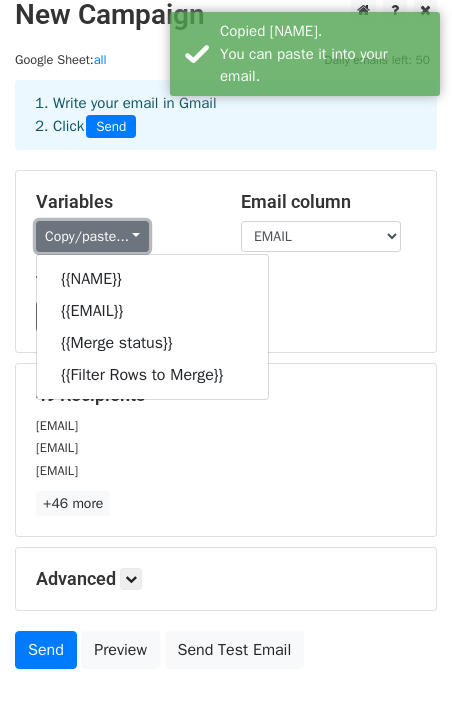 click on "Copy/paste..." at bounding box center (92, 236) 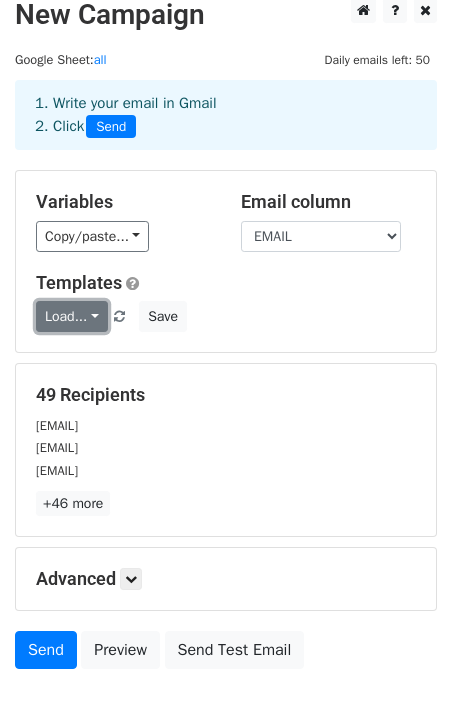 click on "Load..." at bounding box center [72, 316] 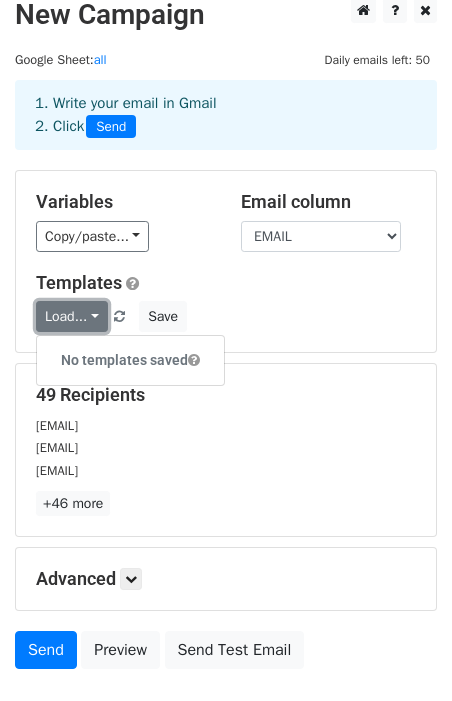 click on "Load..." at bounding box center [72, 316] 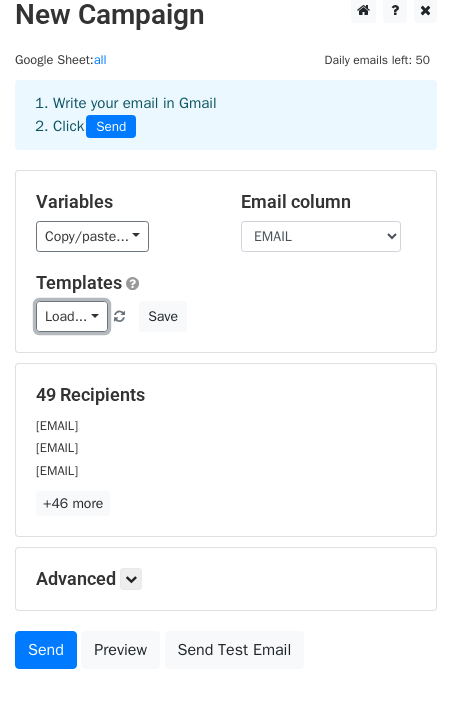 scroll, scrollTop: 37, scrollLeft: 0, axis: vertical 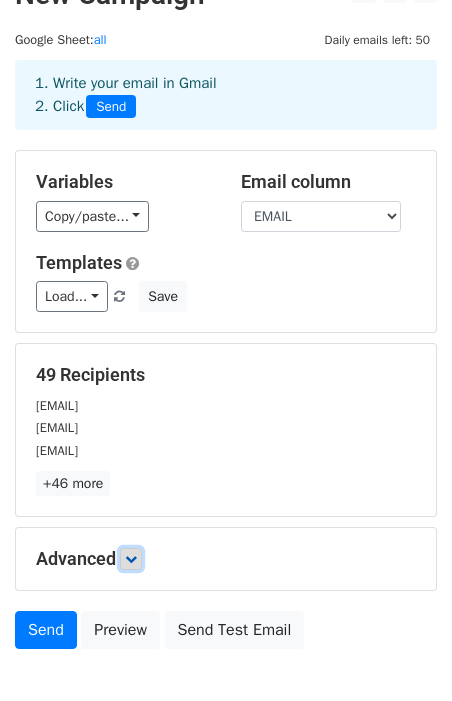 click at bounding box center [131, 559] 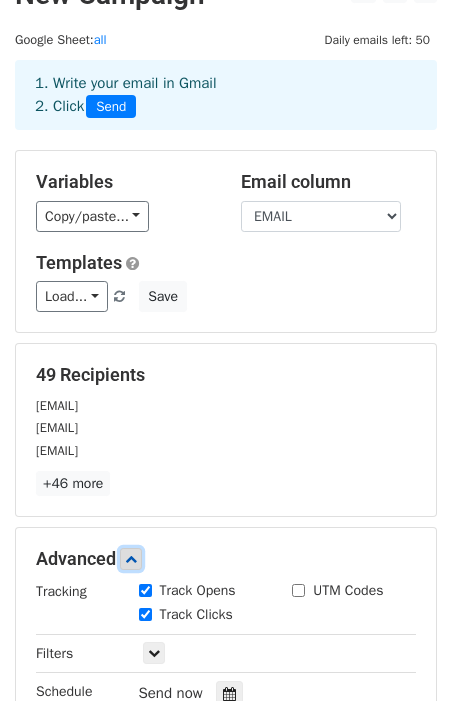 click at bounding box center [131, 559] 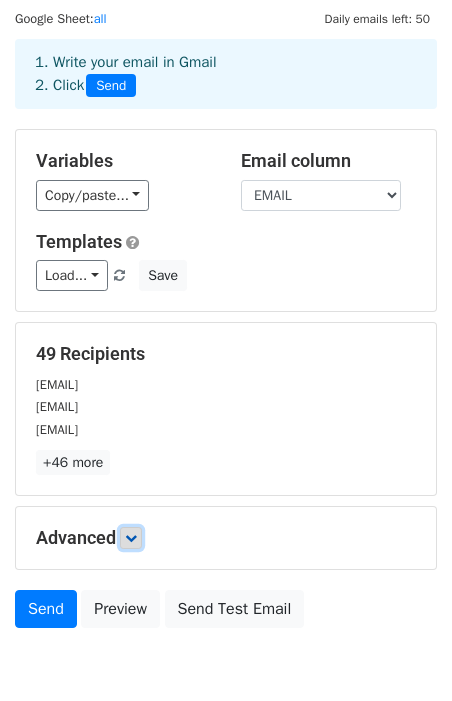 scroll, scrollTop: 64, scrollLeft: 0, axis: vertical 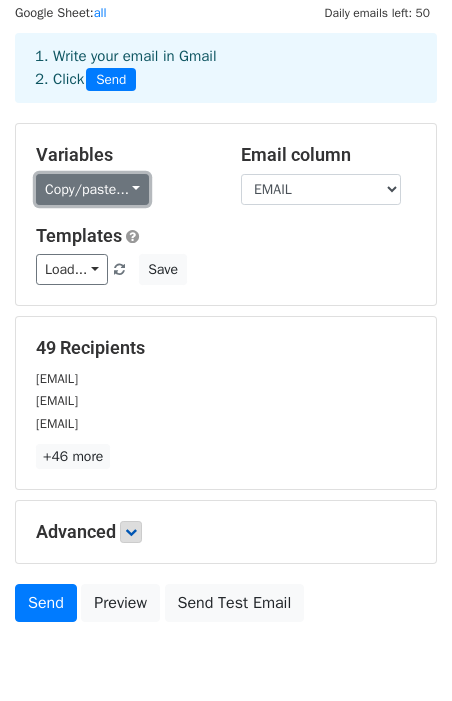 click on "Copy/paste..." at bounding box center (92, 189) 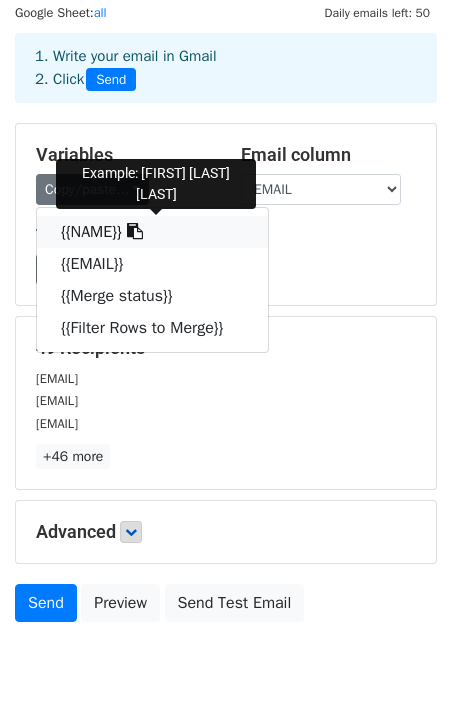click on "{{NAME}}" at bounding box center [152, 232] 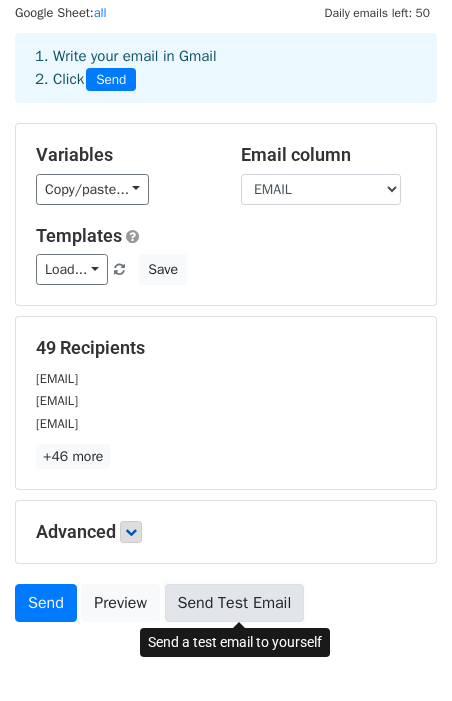 click on "Send Test Email" at bounding box center (235, 603) 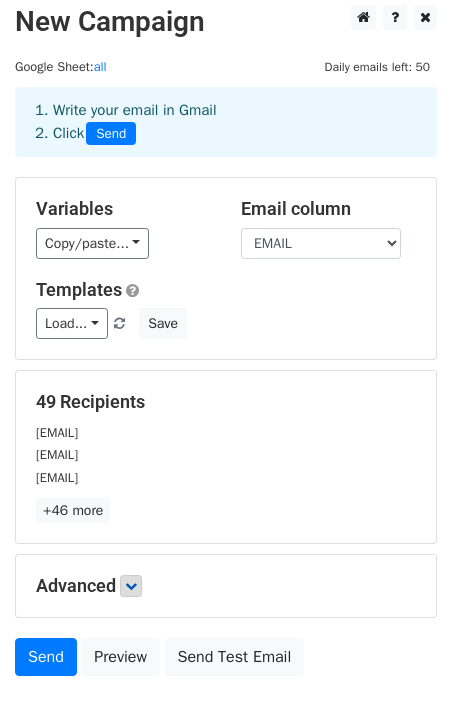 scroll, scrollTop: 9, scrollLeft: 0, axis: vertical 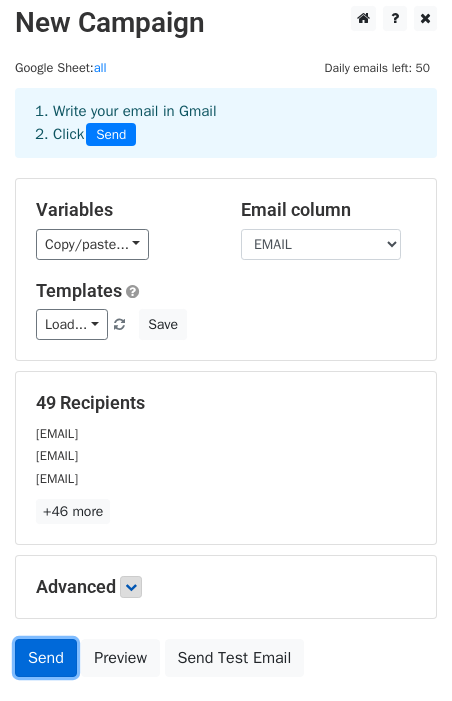 click on "Send" at bounding box center [46, 658] 